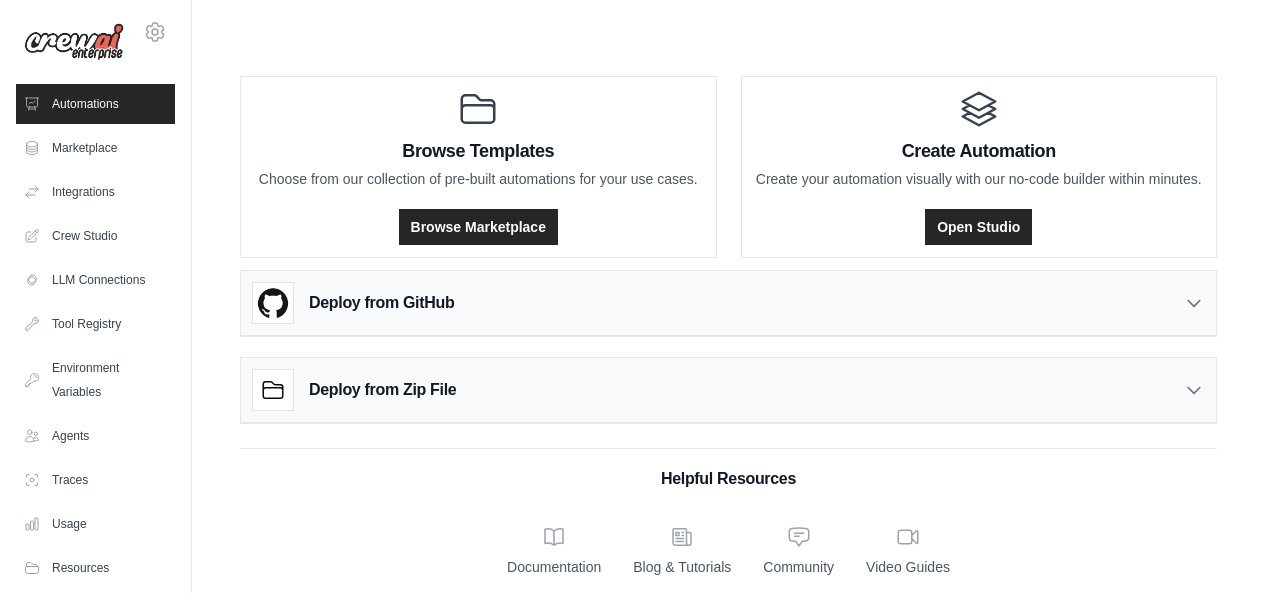 scroll, scrollTop: 0, scrollLeft: 0, axis: both 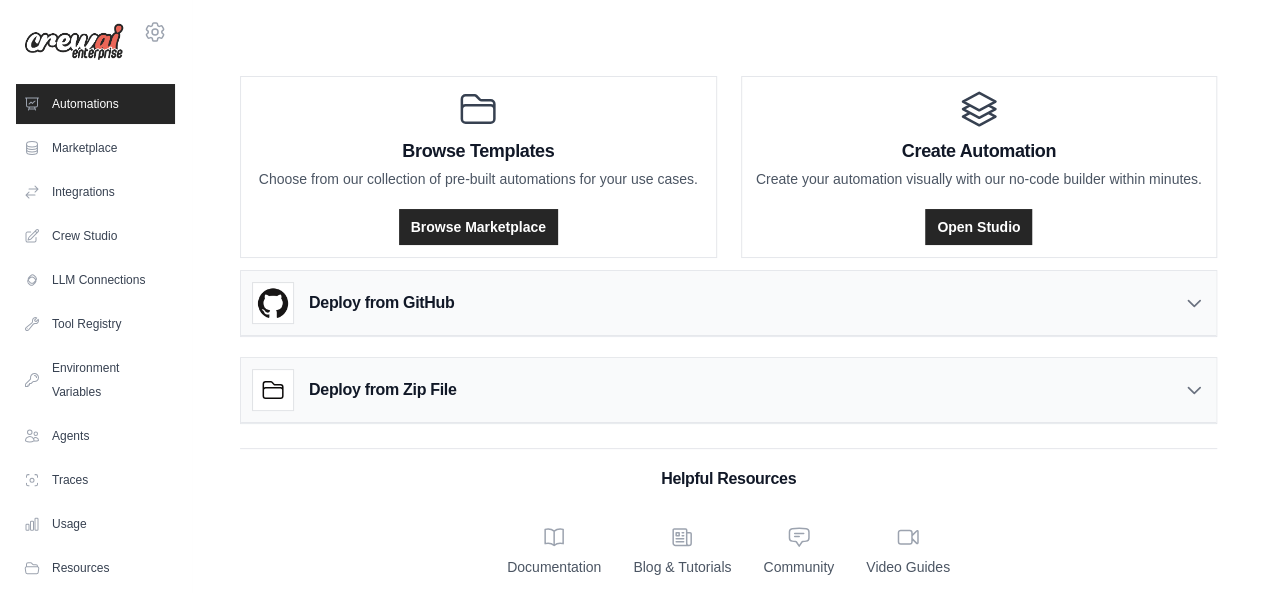 click on "Crew Studio" at bounding box center [95, 236] 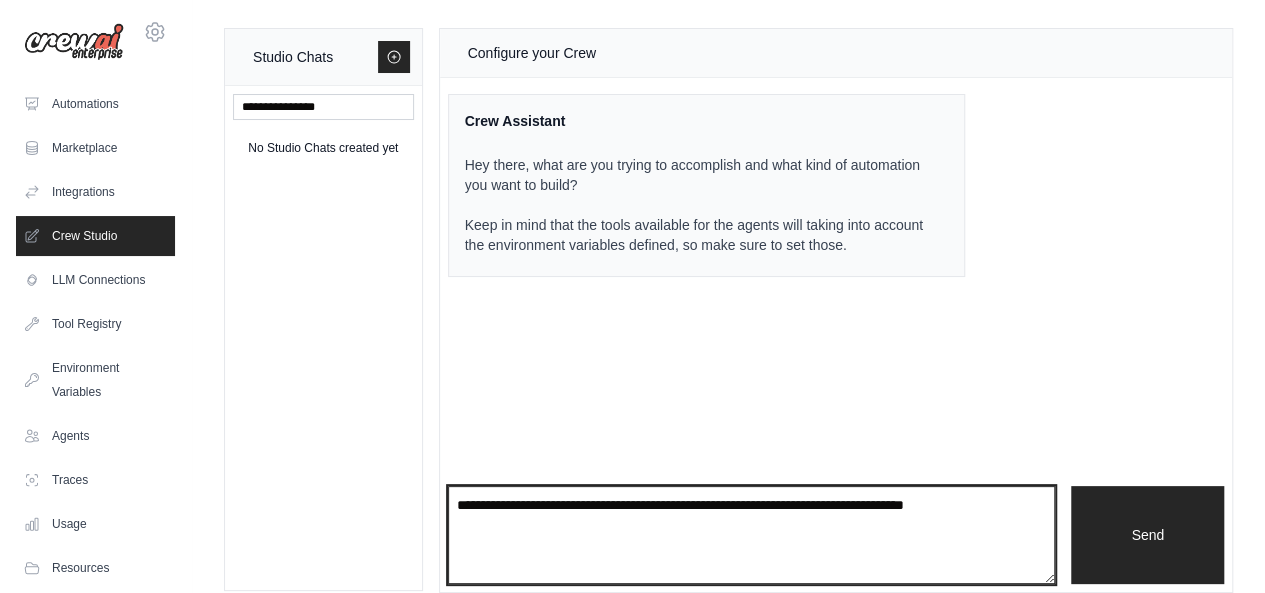 click at bounding box center (752, 535) 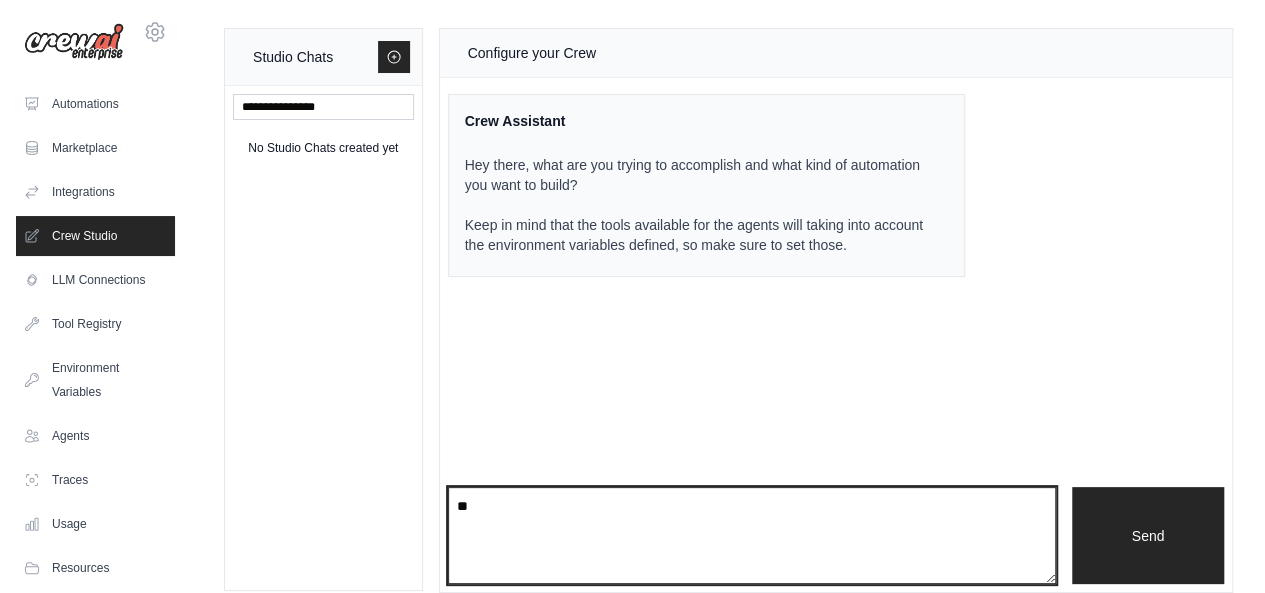 type on "*" 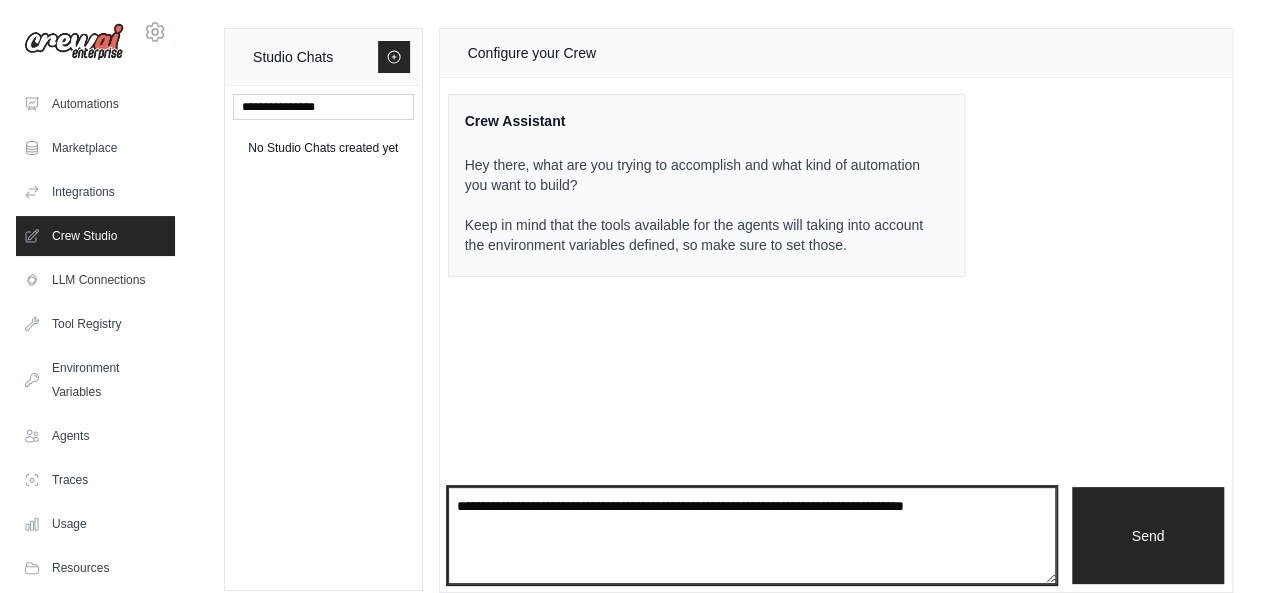 paste on "**********" 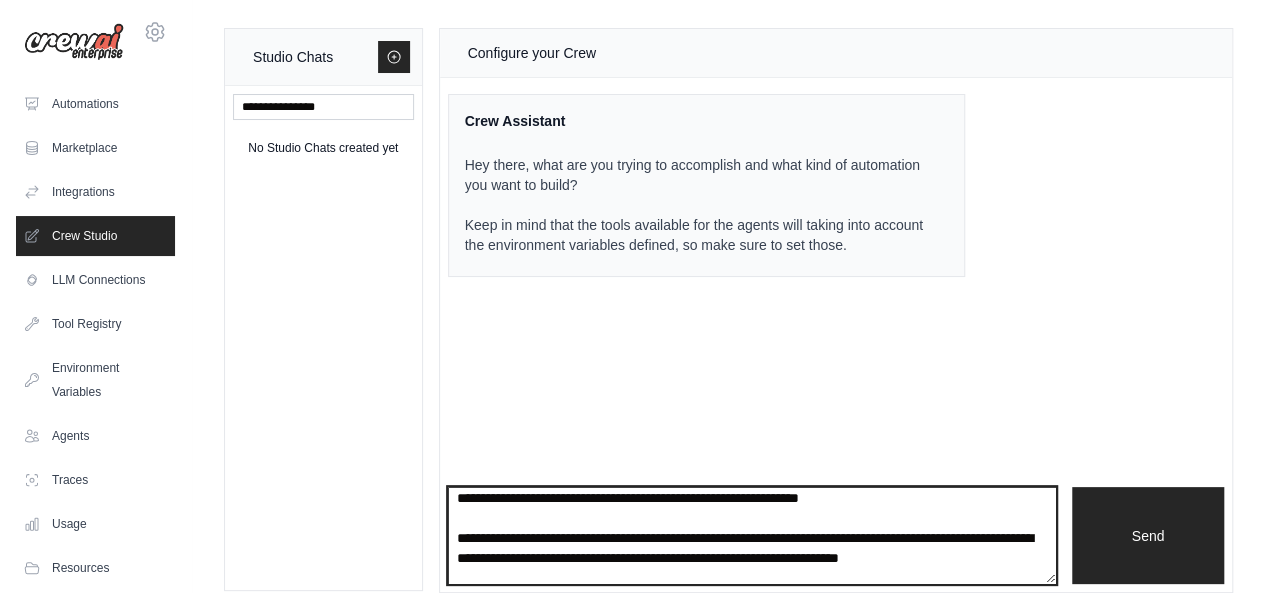 scroll, scrollTop: 38, scrollLeft: 0, axis: vertical 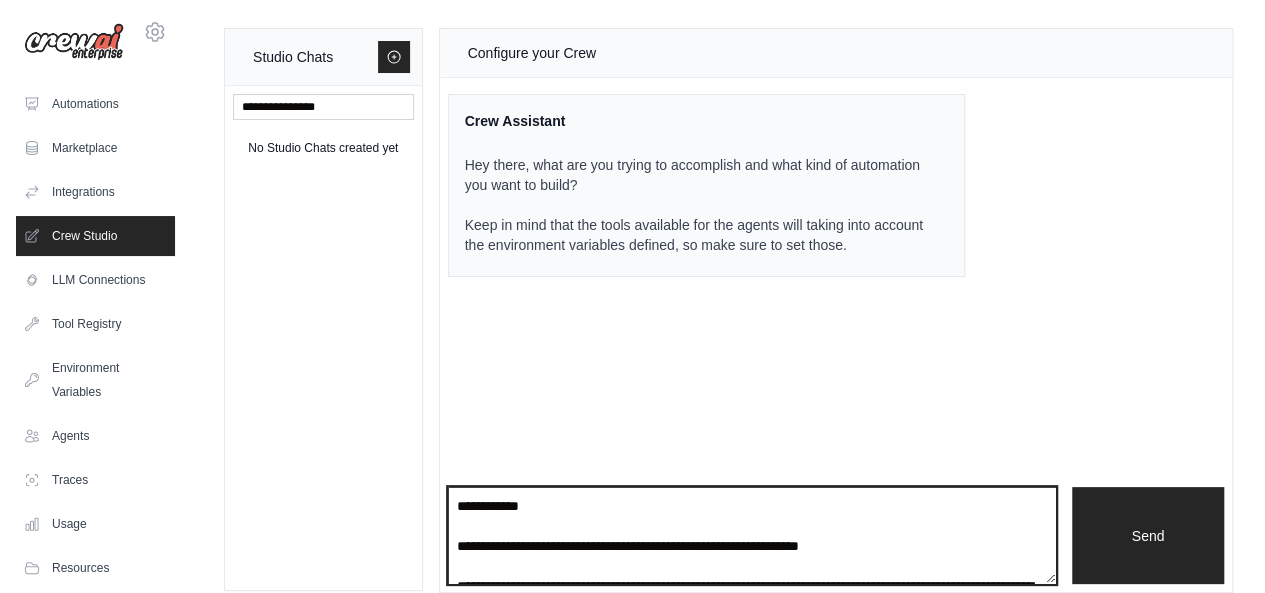 drag, startPoint x: 915, startPoint y: 529, endPoint x: 420, endPoint y: 491, distance: 496.45645 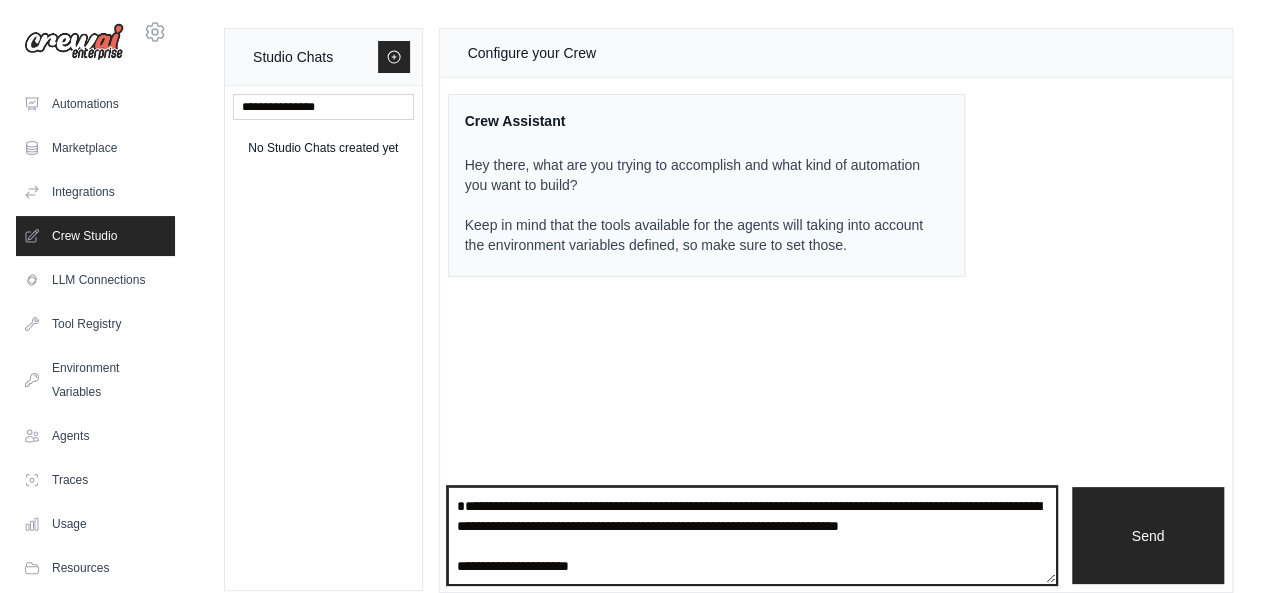scroll, scrollTop: 0, scrollLeft: 0, axis: both 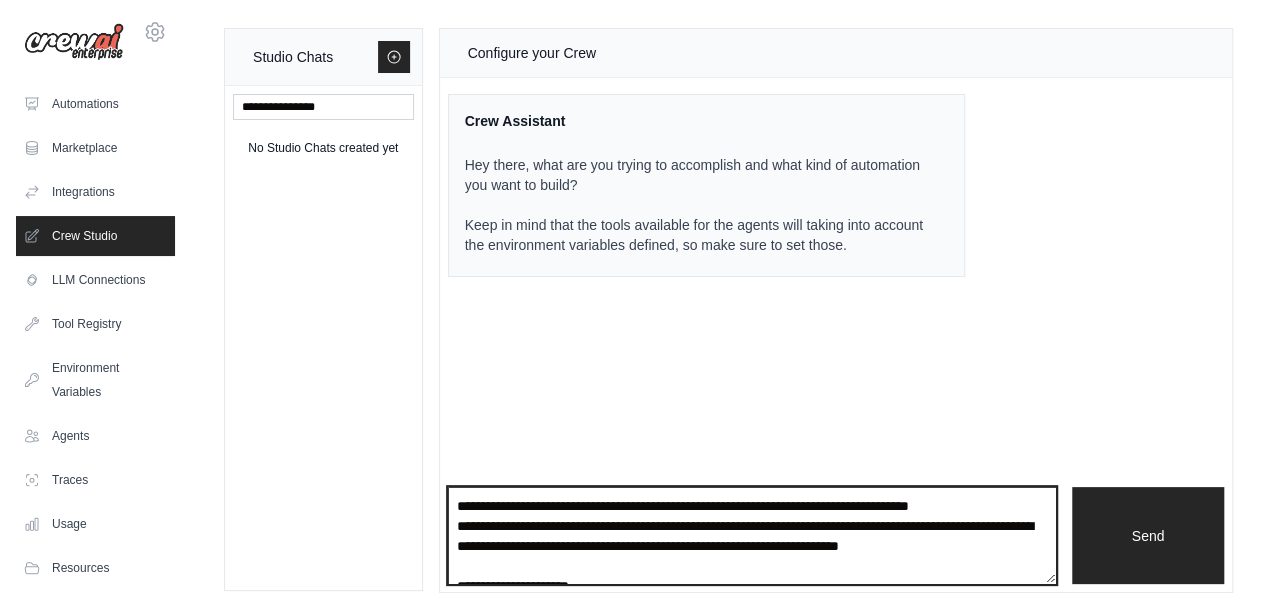 drag, startPoint x: 880, startPoint y: 557, endPoint x: 445, endPoint y: 531, distance: 435.7763 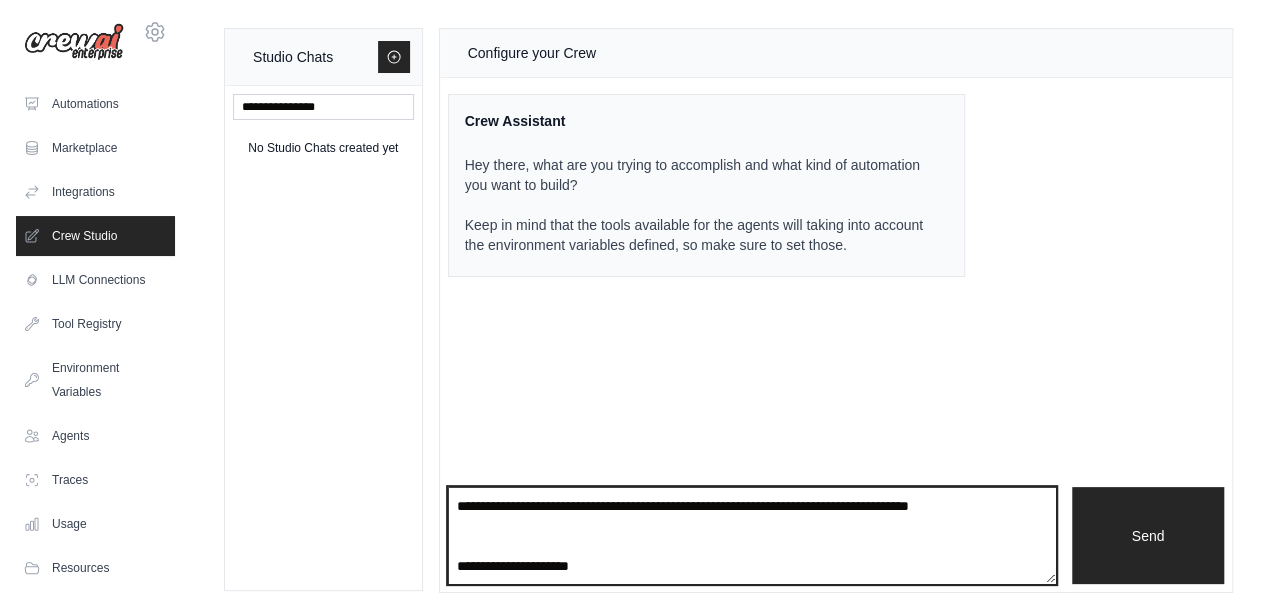 paste on "**********" 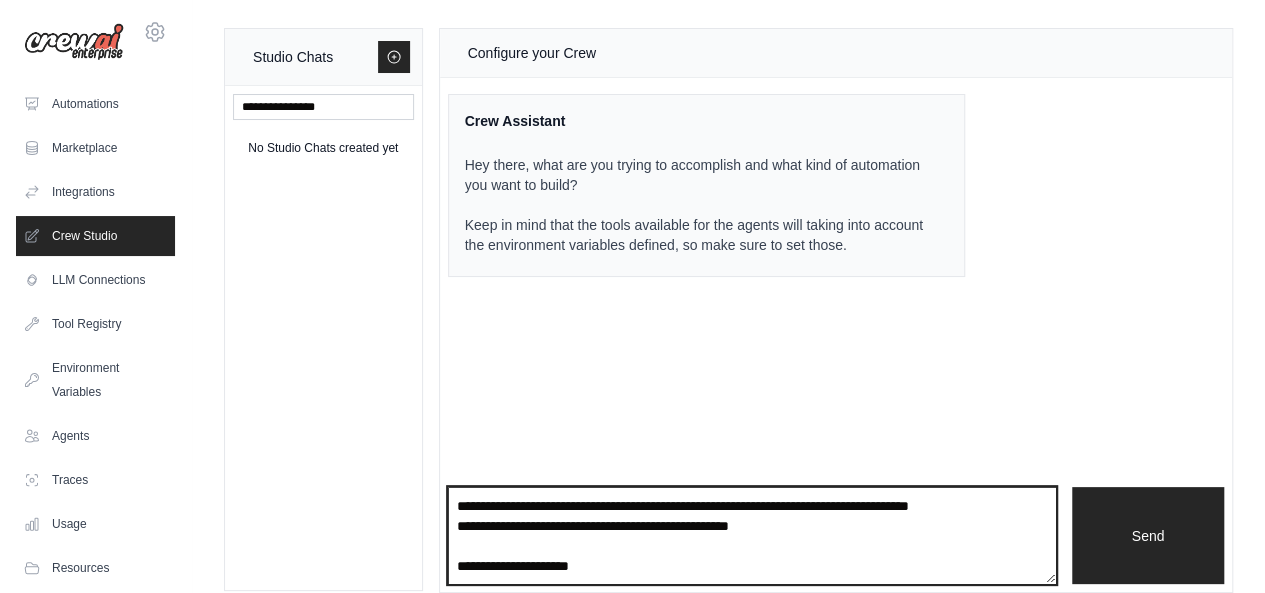 scroll, scrollTop: 5, scrollLeft: 0, axis: vertical 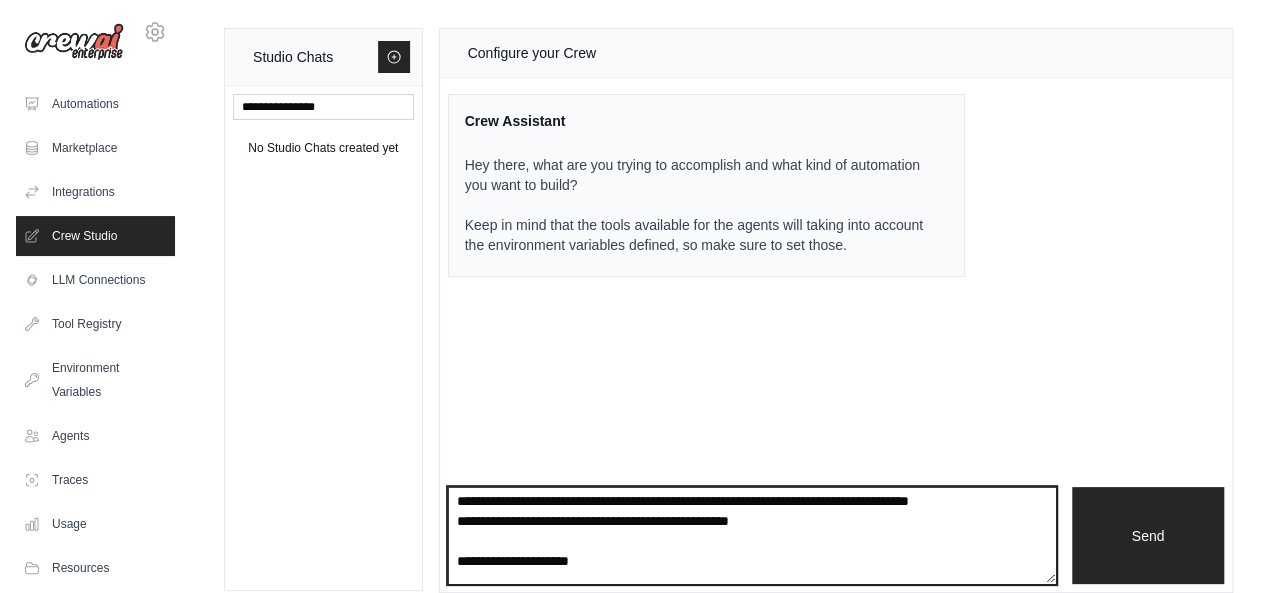 drag, startPoint x: 624, startPoint y: 576, endPoint x: 430, endPoint y: 569, distance: 194.12625 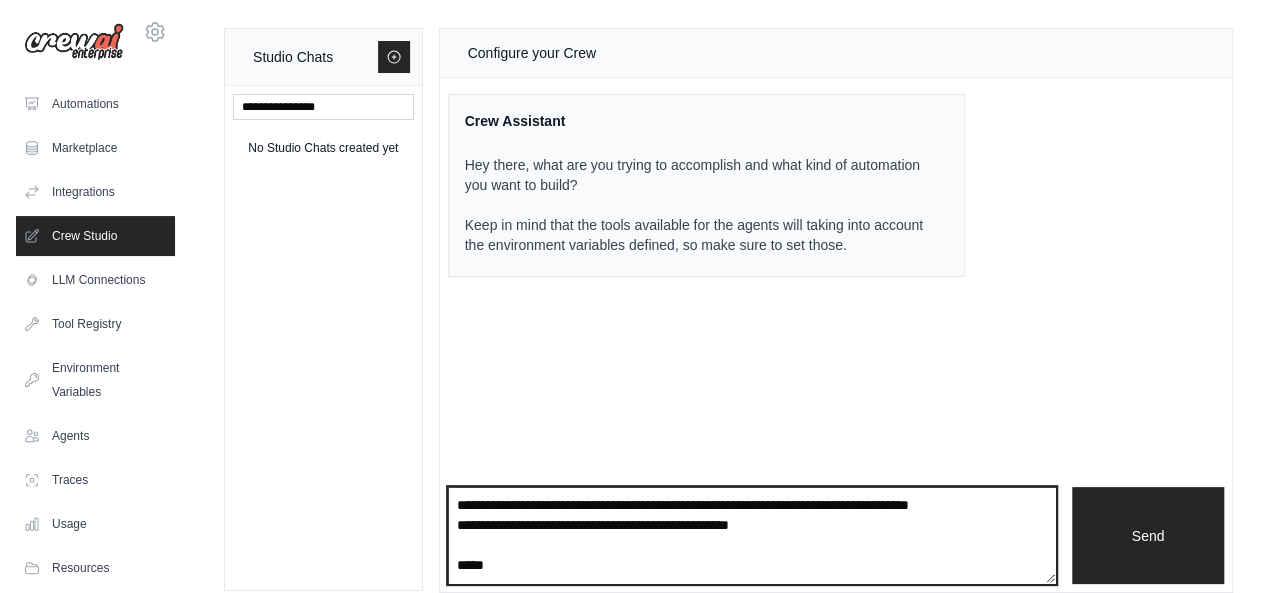 scroll, scrollTop: 0, scrollLeft: 0, axis: both 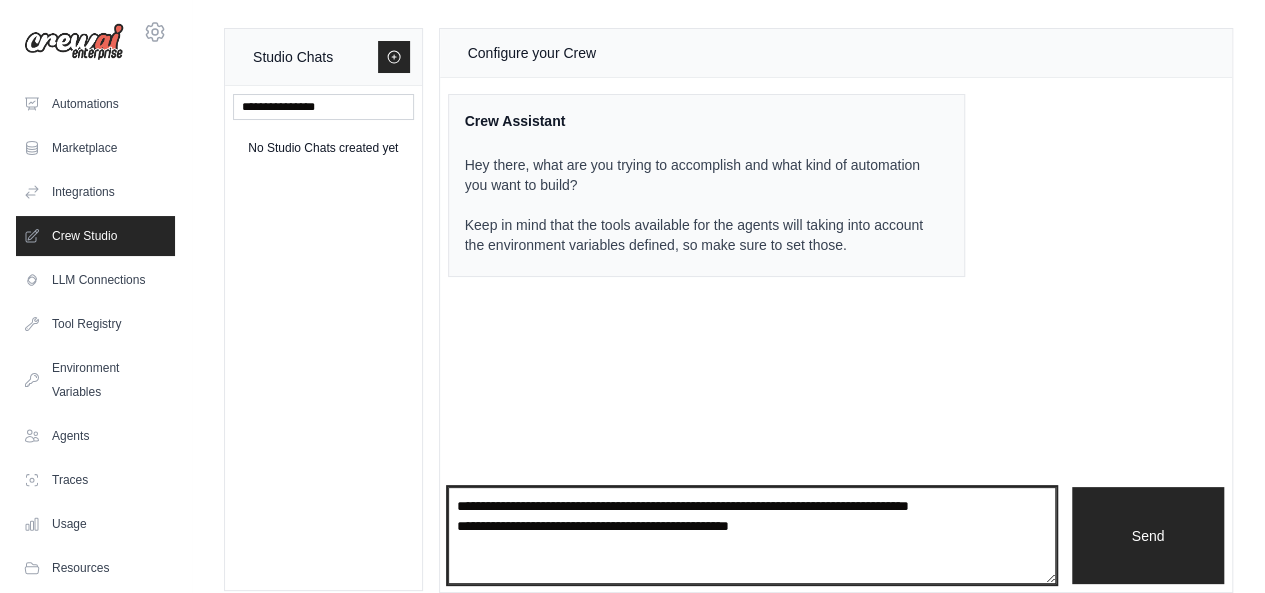 click on "**********" at bounding box center (752, 535) 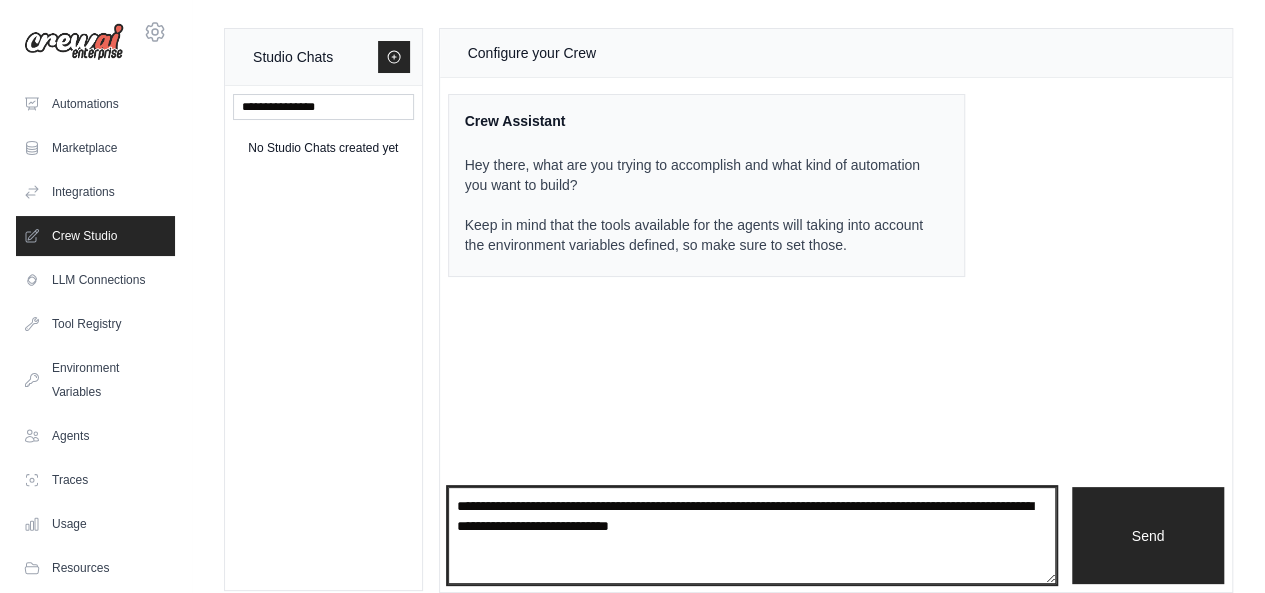 click on "**********" at bounding box center (752, 535) 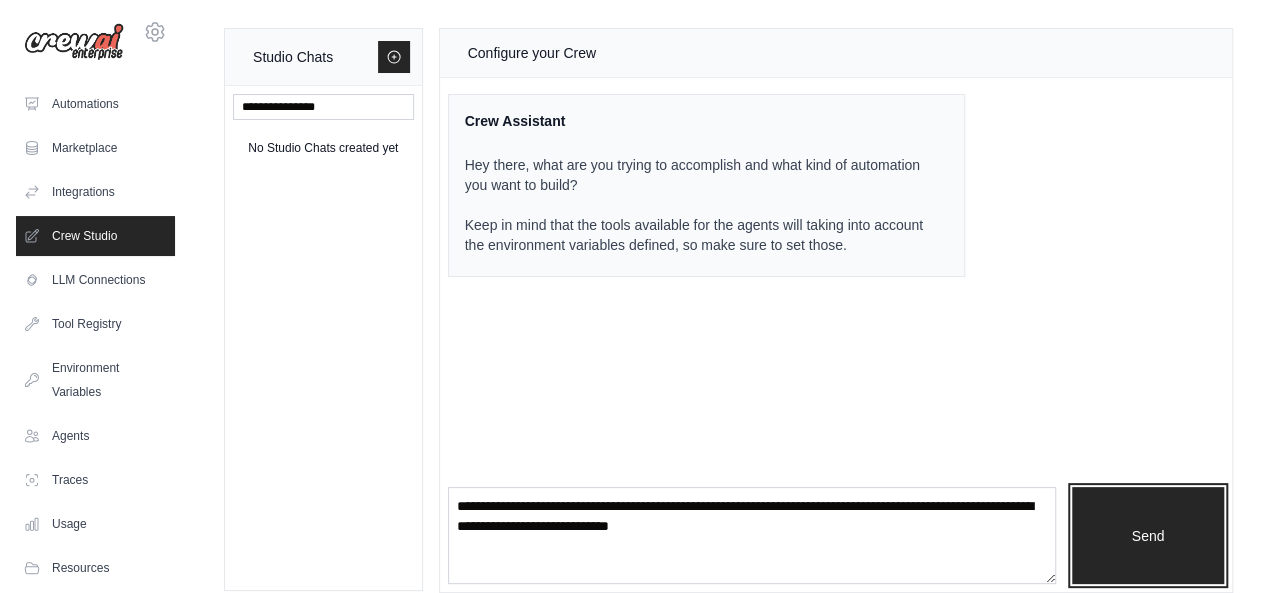 click on "Send" at bounding box center [1148, 535] 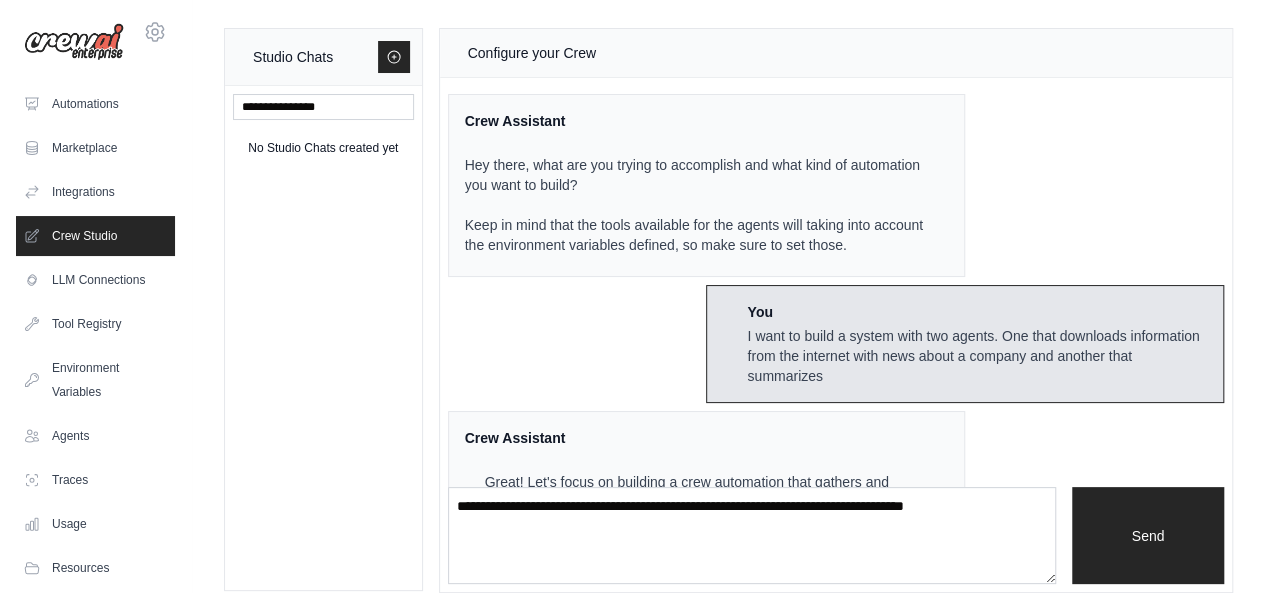 scroll, scrollTop: 265, scrollLeft: 0, axis: vertical 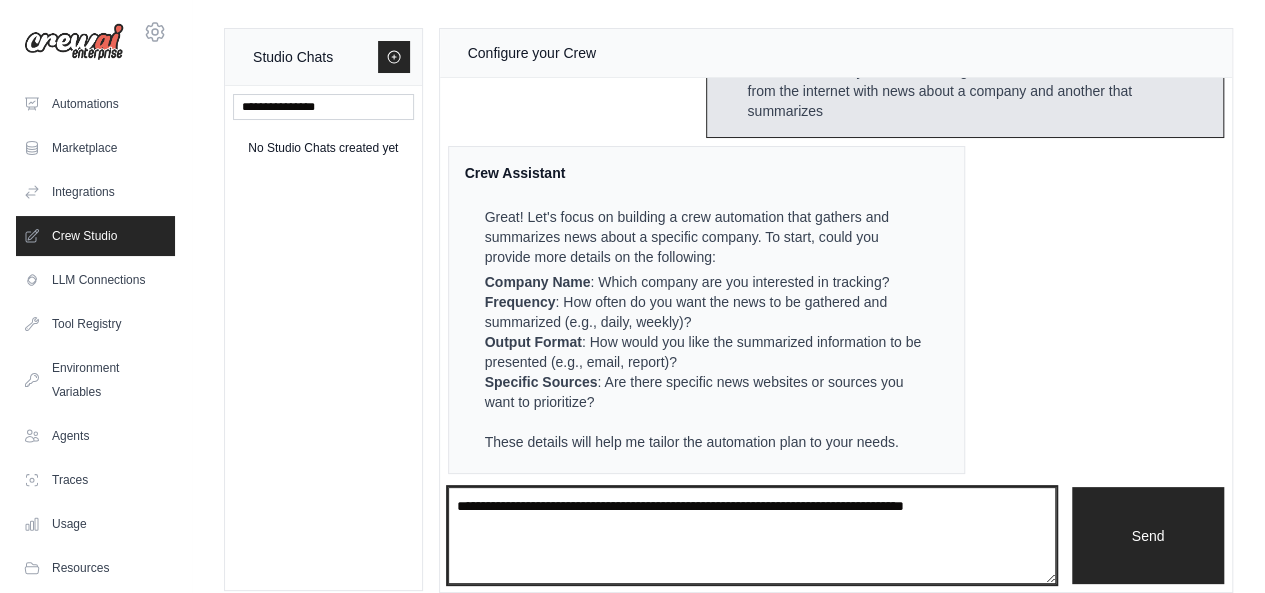 click at bounding box center (752, 535) 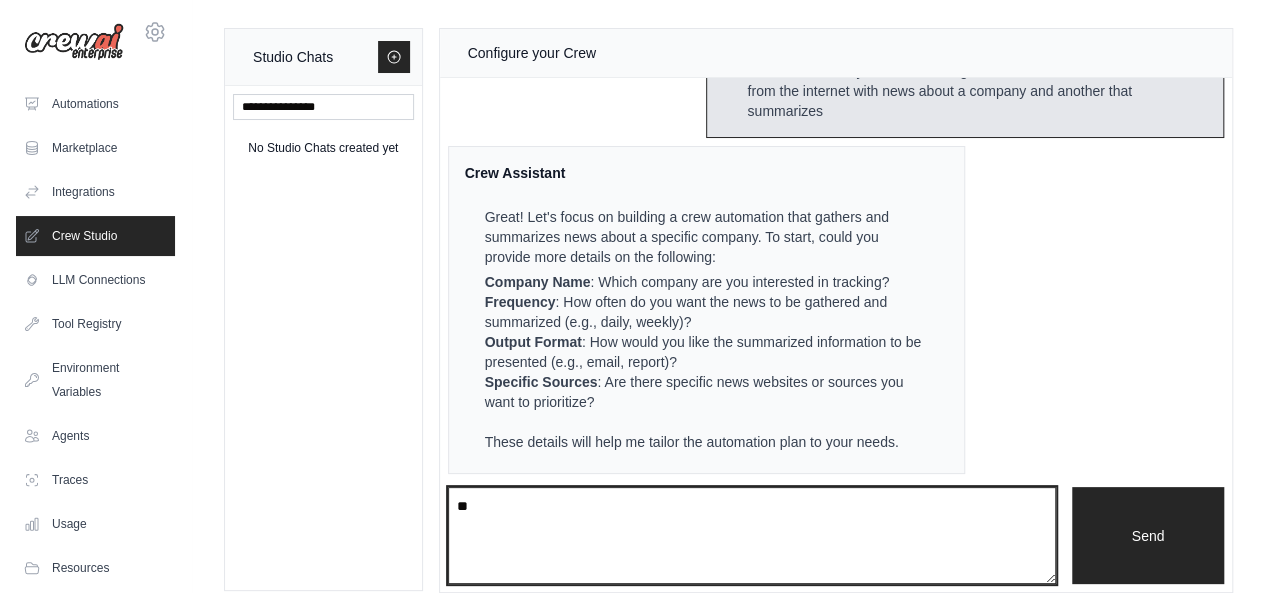 type on "*" 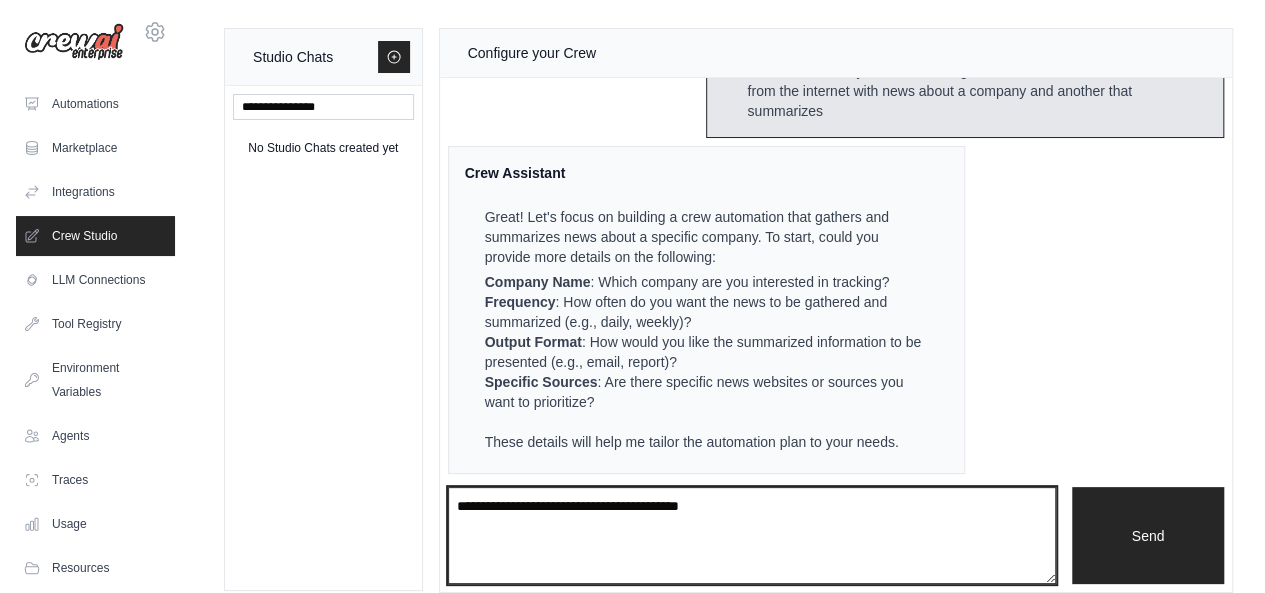 click on "**********" at bounding box center (752, 535) 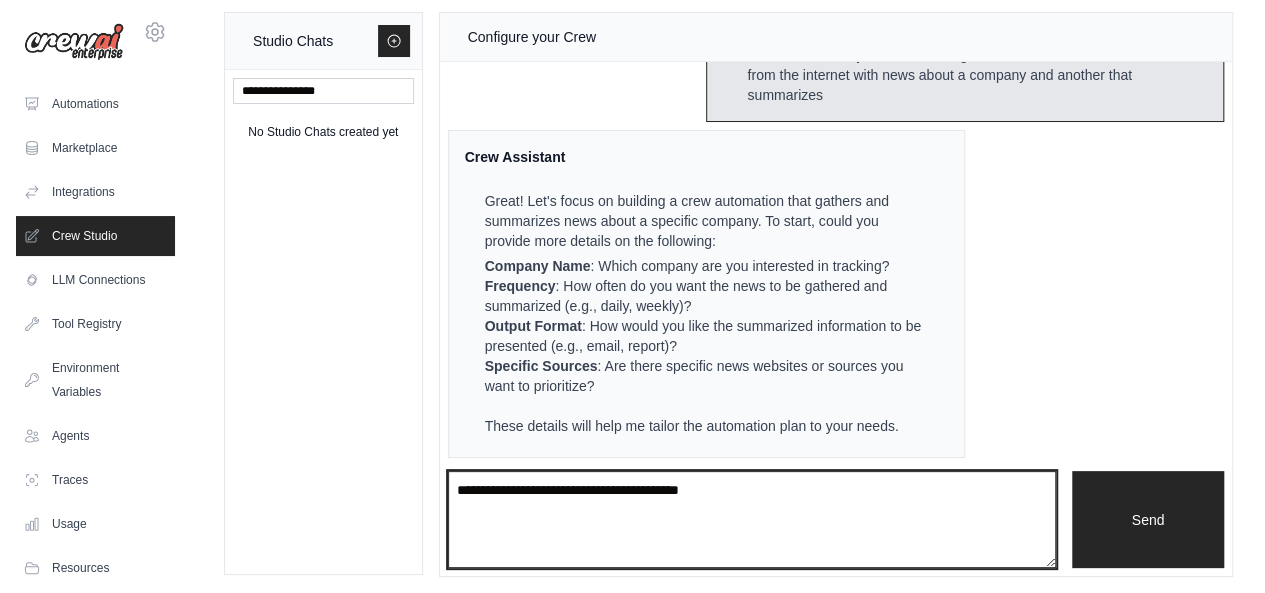 scroll, scrollTop: 20, scrollLeft: 0, axis: vertical 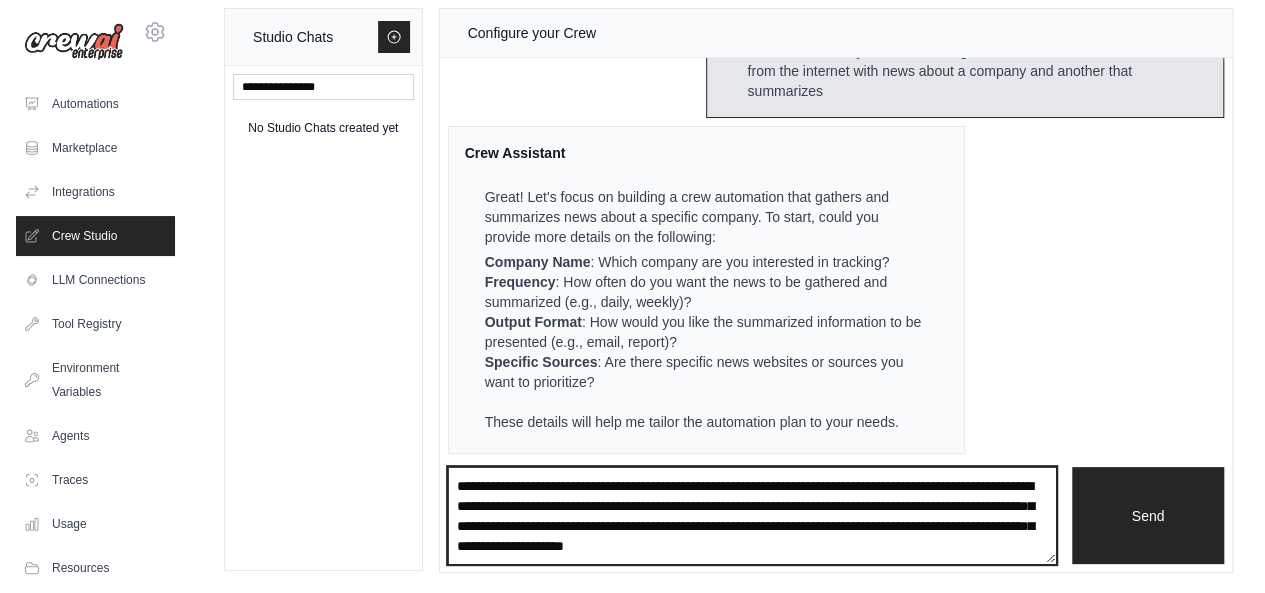type on "**********" 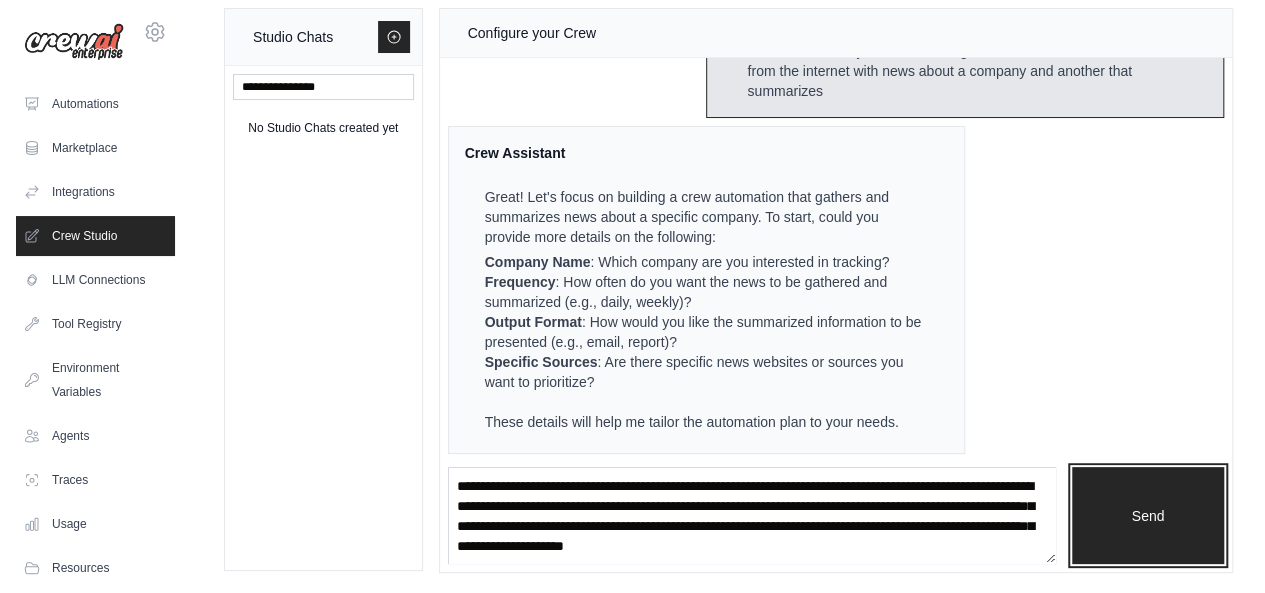 click on "Send" at bounding box center [1148, 515] 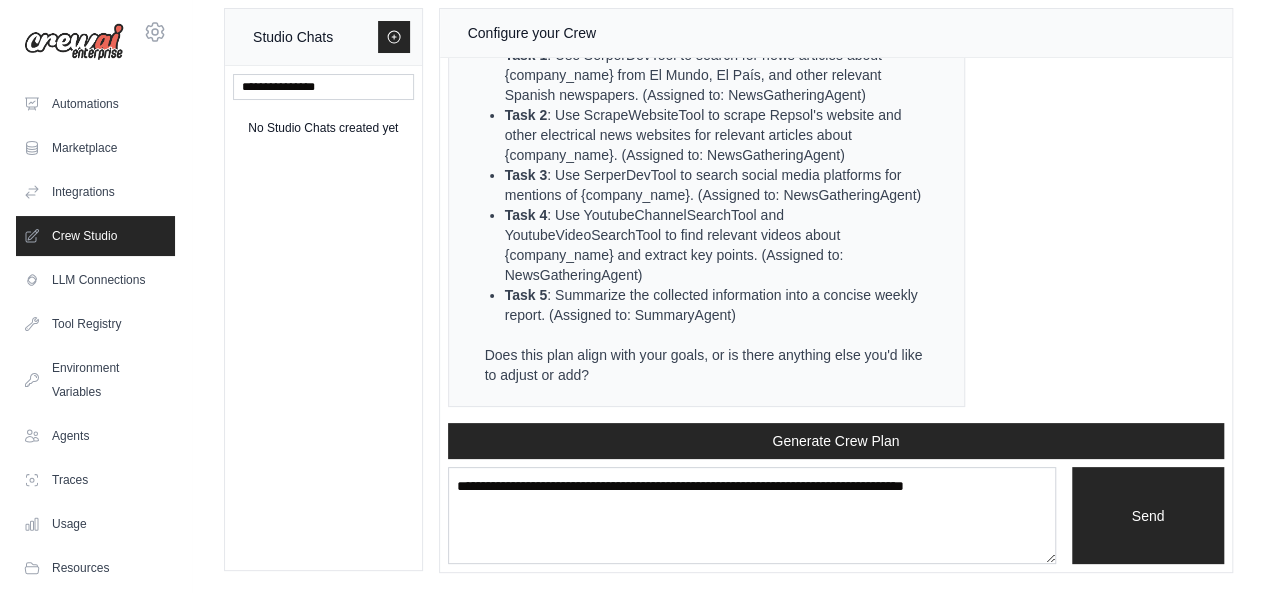 scroll, scrollTop: 1624, scrollLeft: 0, axis: vertical 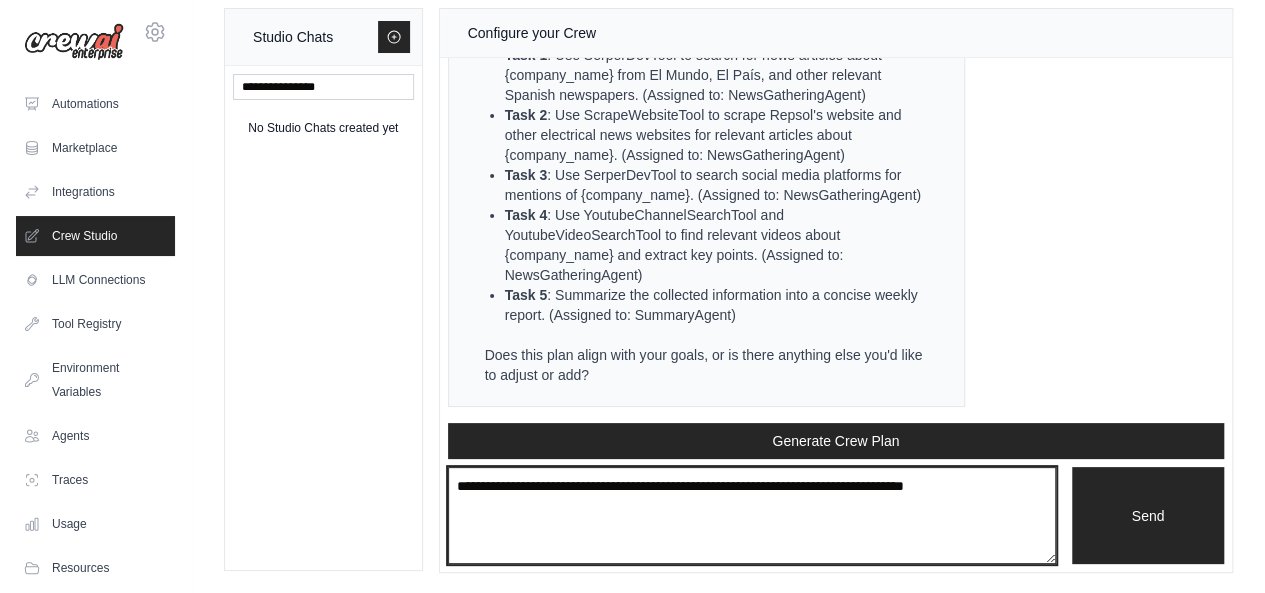 click at bounding box center (752, 515) 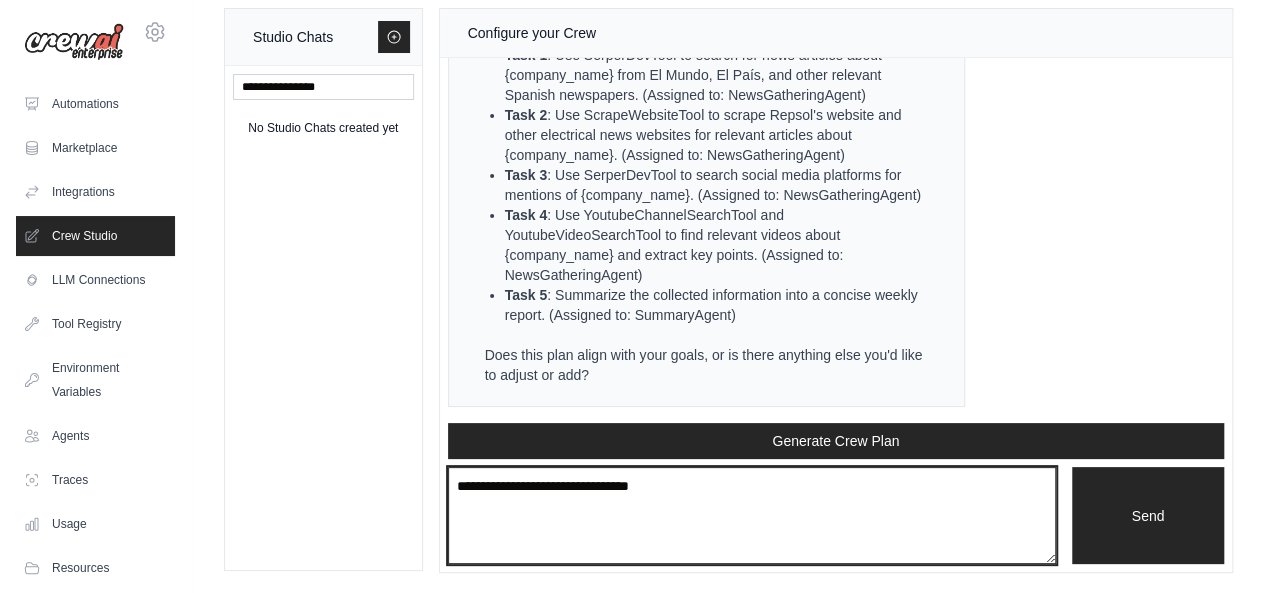 type on "**********" 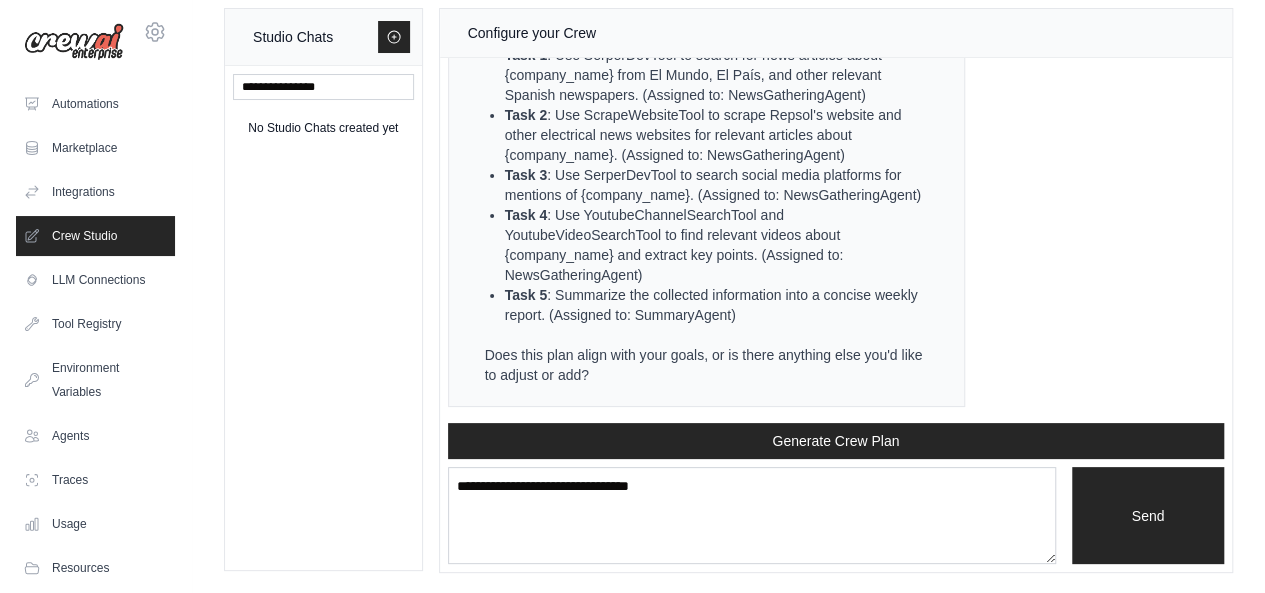 type 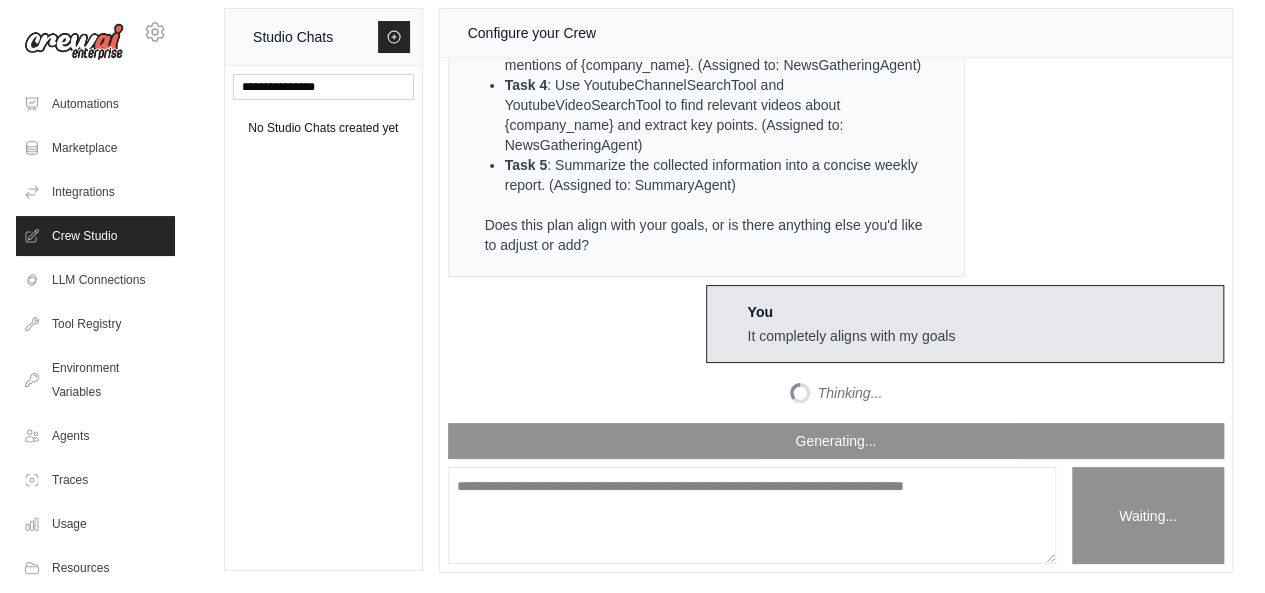 scroll, scrollTop: 1900, scrollLeft: 0, axis: vertical 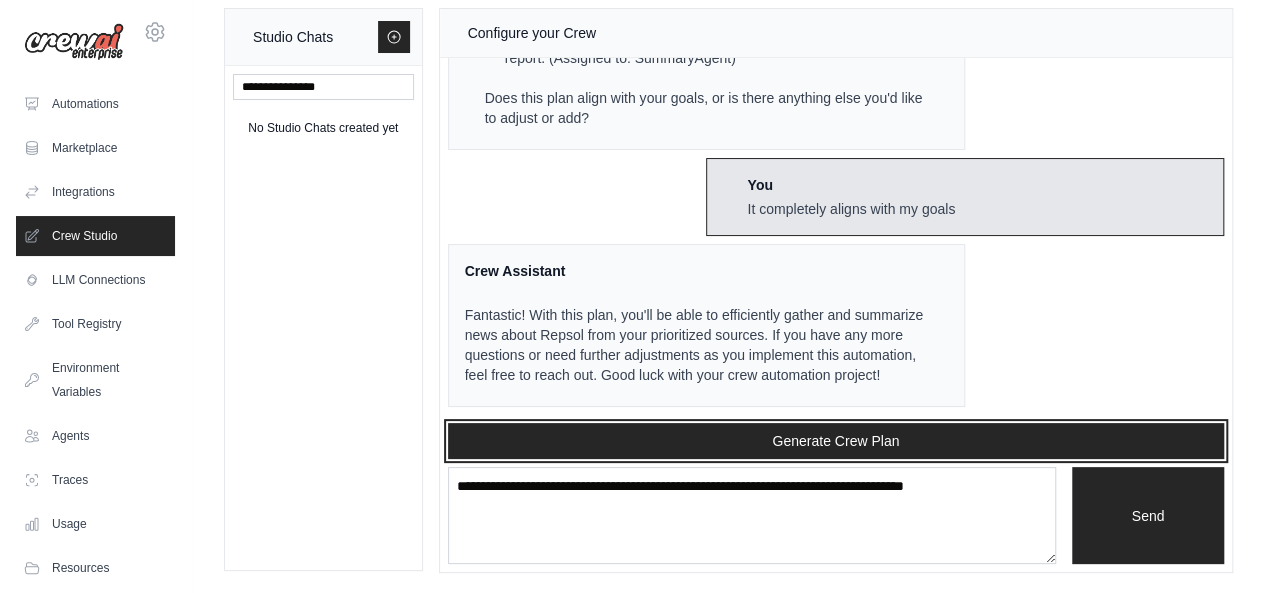 click on "Generate Crew Plan" at bounding box center [836, 441] 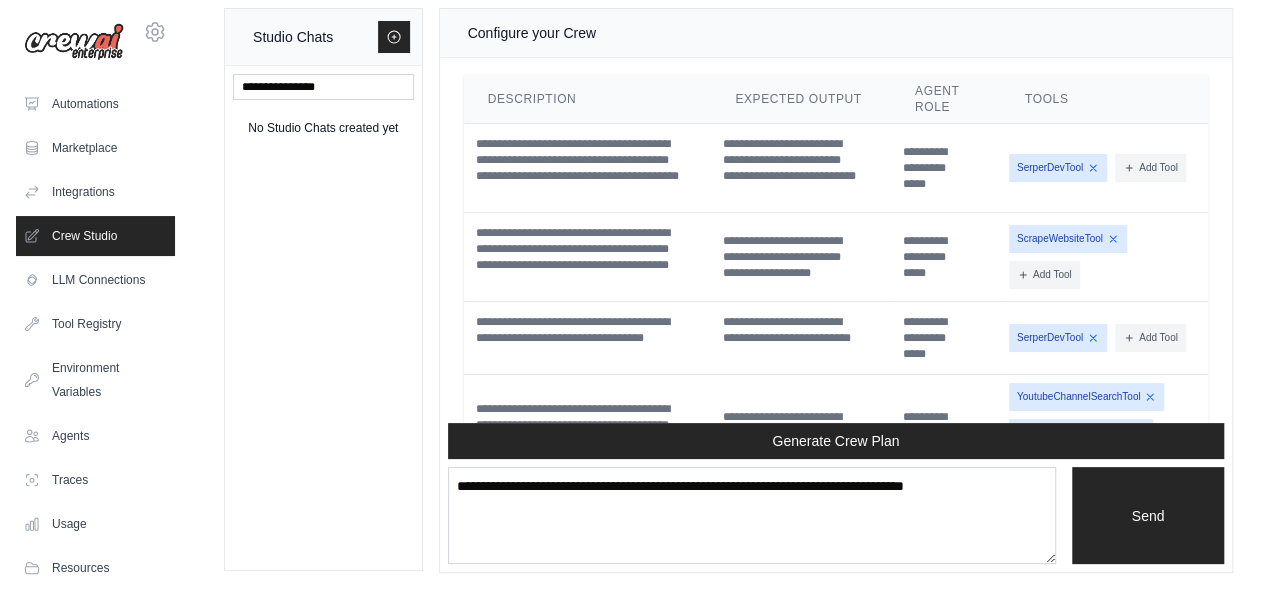 scroll, scrollTop: 2786, scrollLeft: 0, axis: vertical 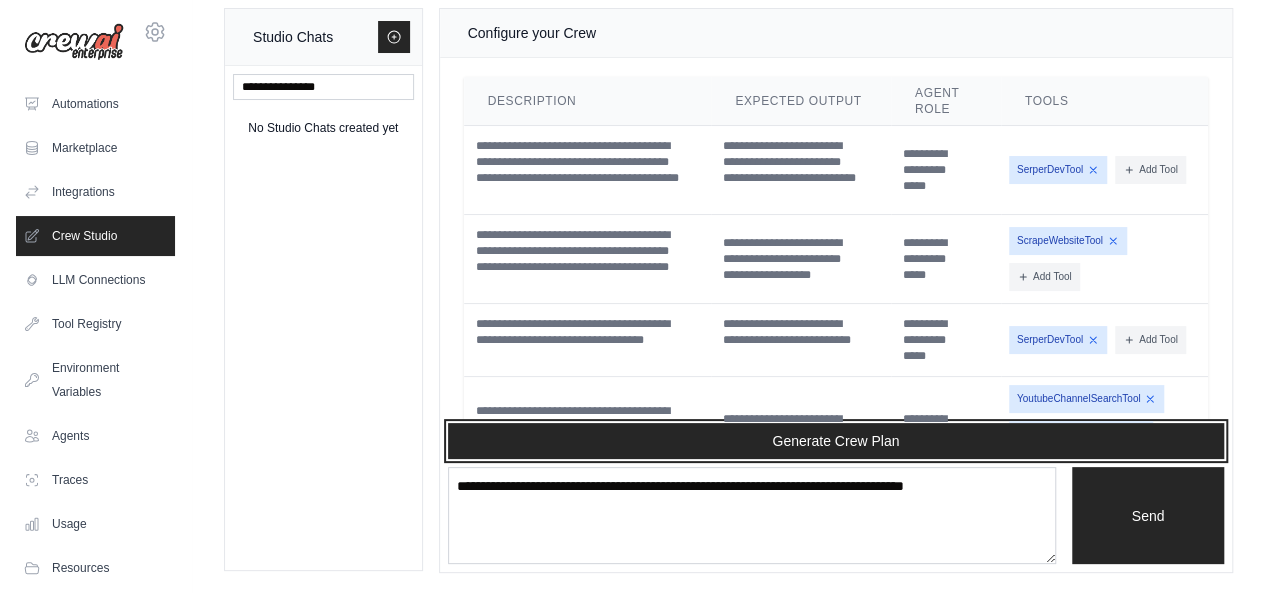 click on "Generate Crew Plan" at bounding box center (836, 441) 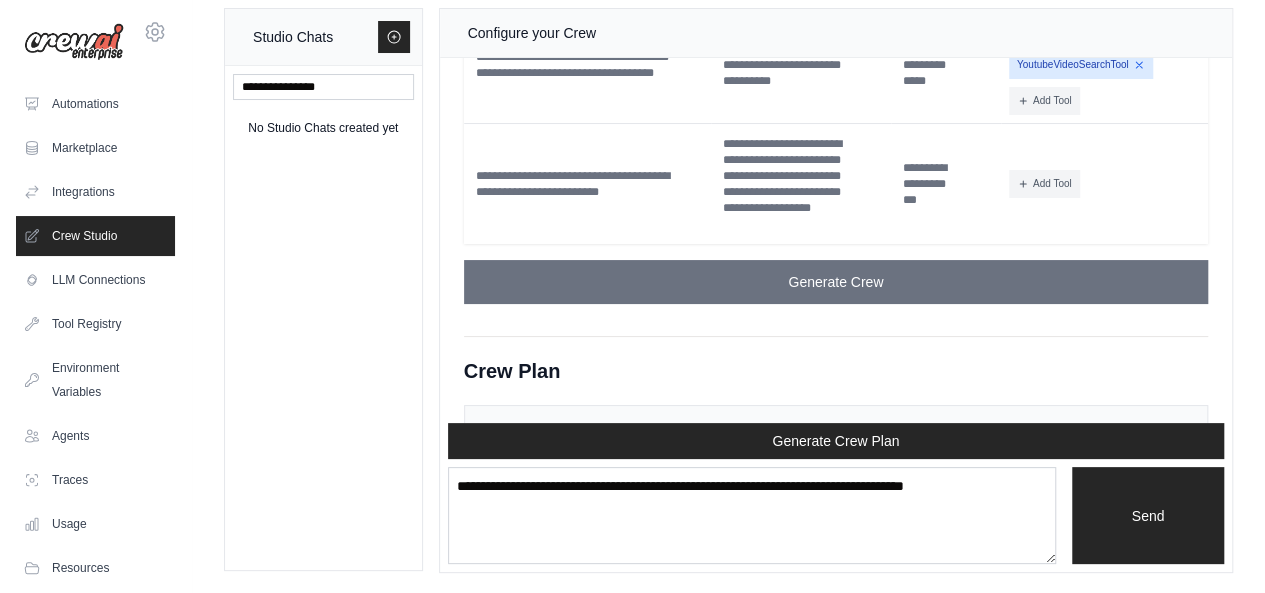scroll, scrollTop: 4364, scrollLeft: 0, axis: vertical 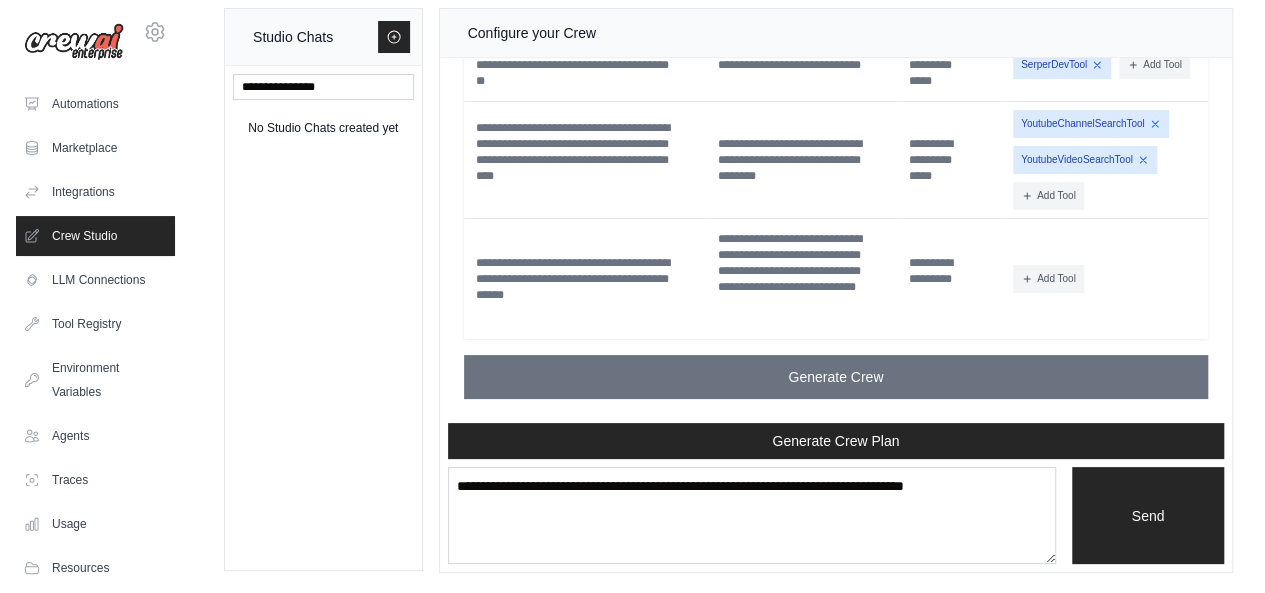click on "Generate Crew" at bounding box center (835, 377) 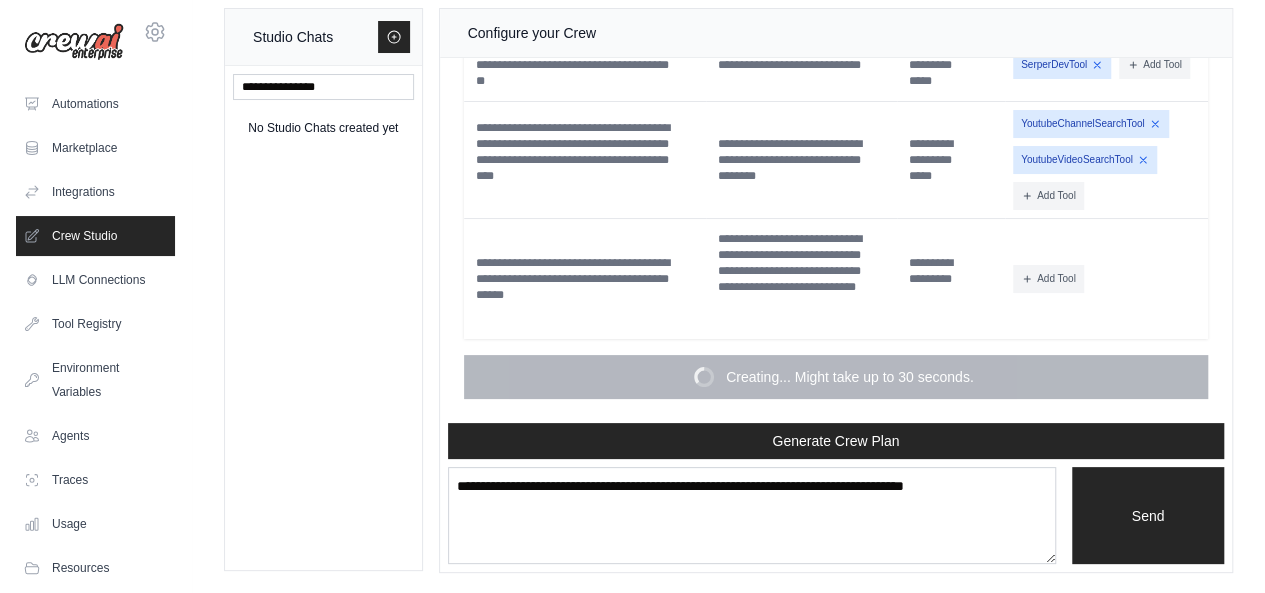 scroll, scrollTop: 4266, scrollLeft: 0, axis: vertical 